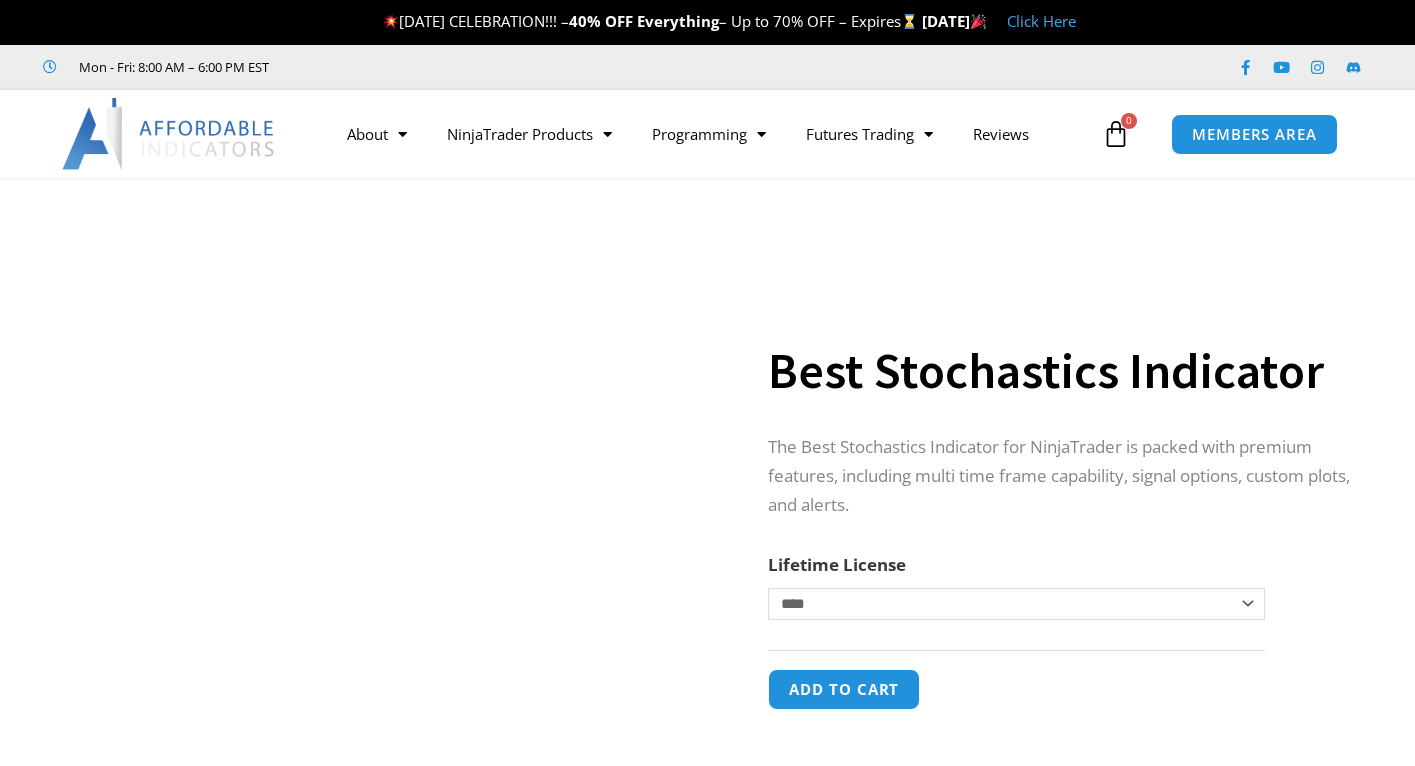 scroll, scrollTop: 0, scrollLeft: 0, axis: both 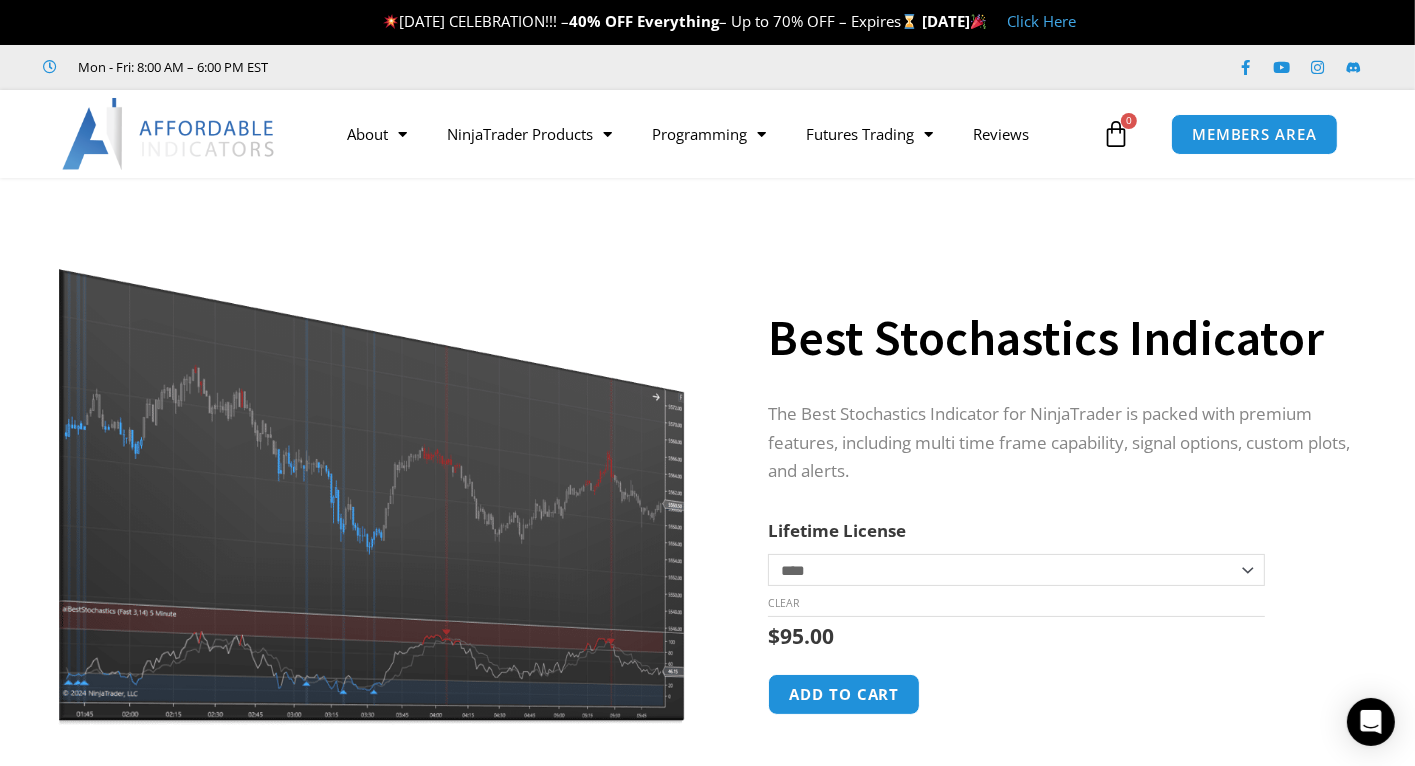 click on "Click Here" at bounding box center (1041, 21) 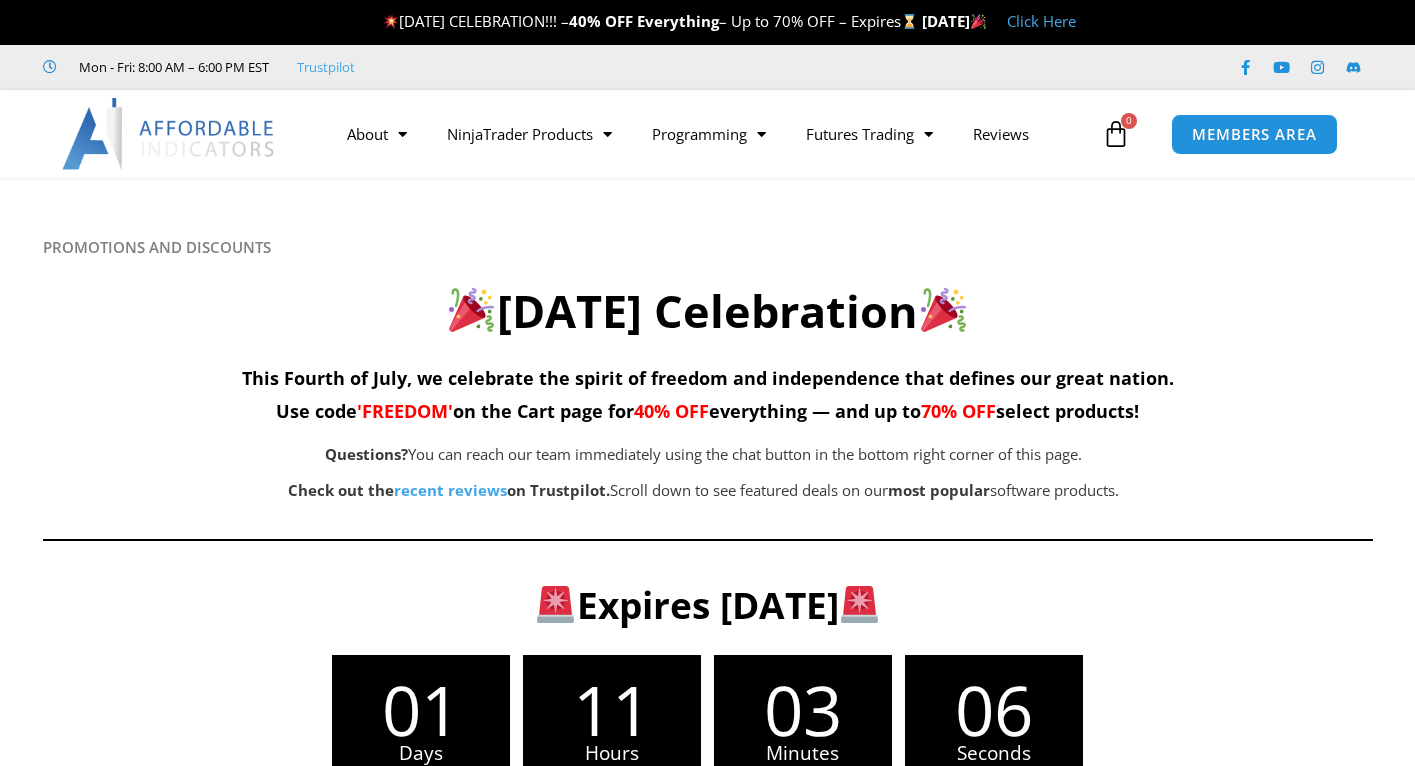 scroll, scrollTop: 0, scrollLeft: 0, axis: both 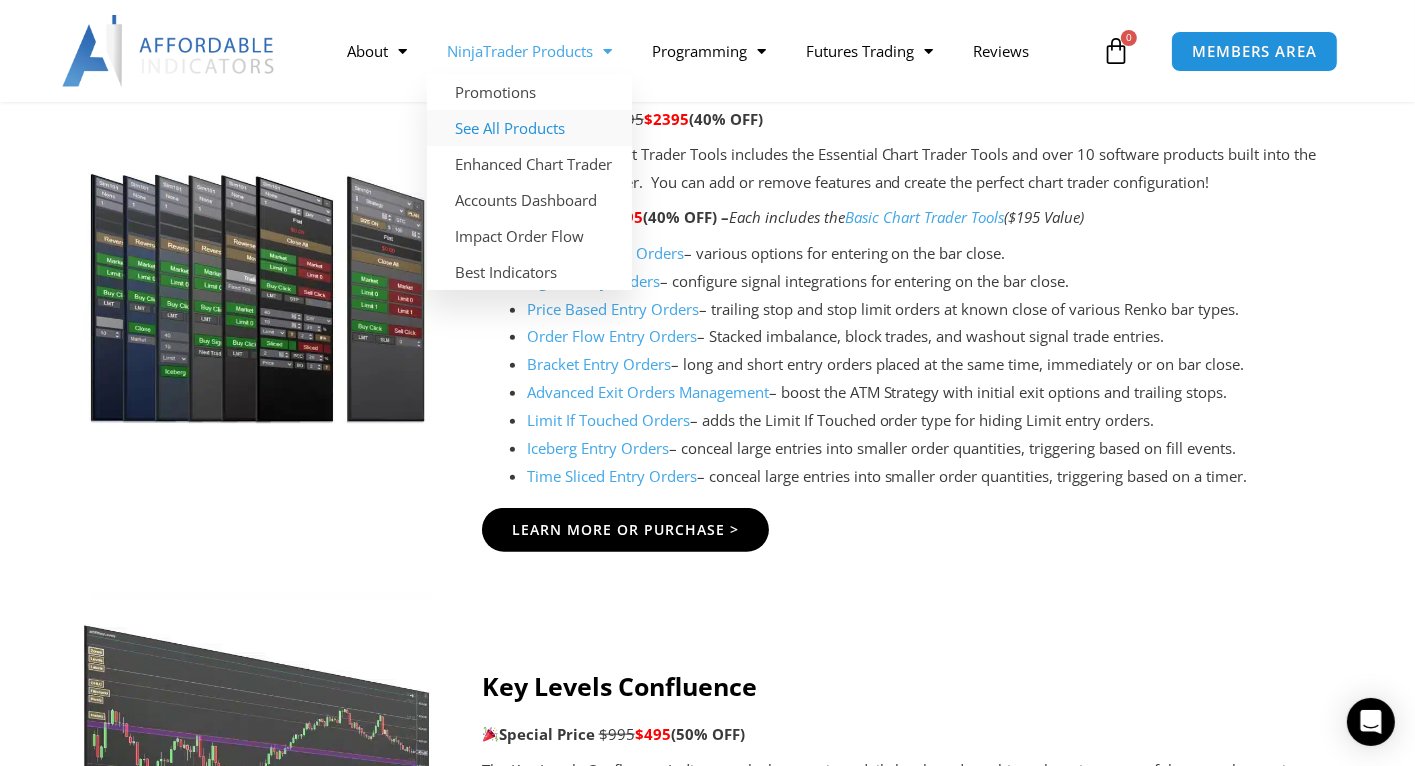click on "See All Products" 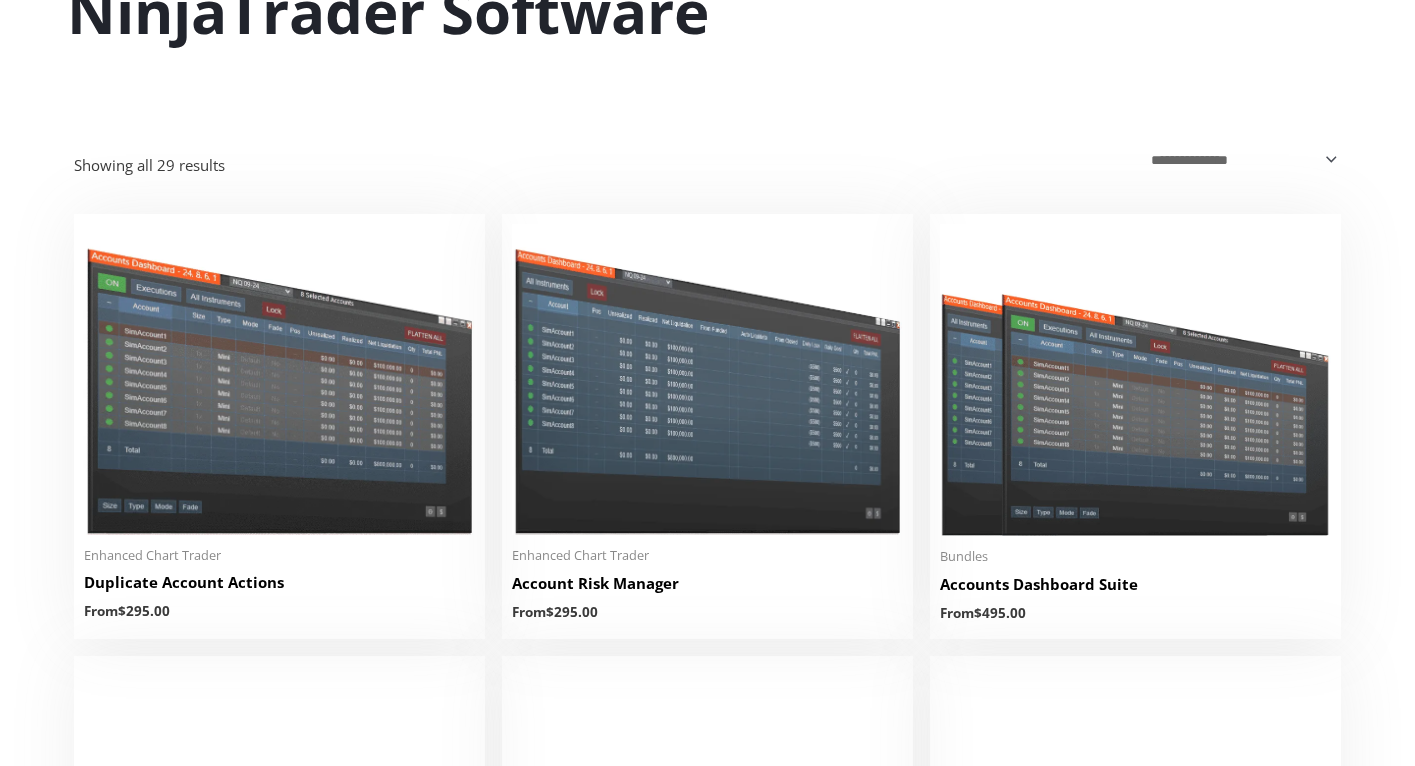 scroll, scrollTop: 0, scrollLeft: 0, axis: both 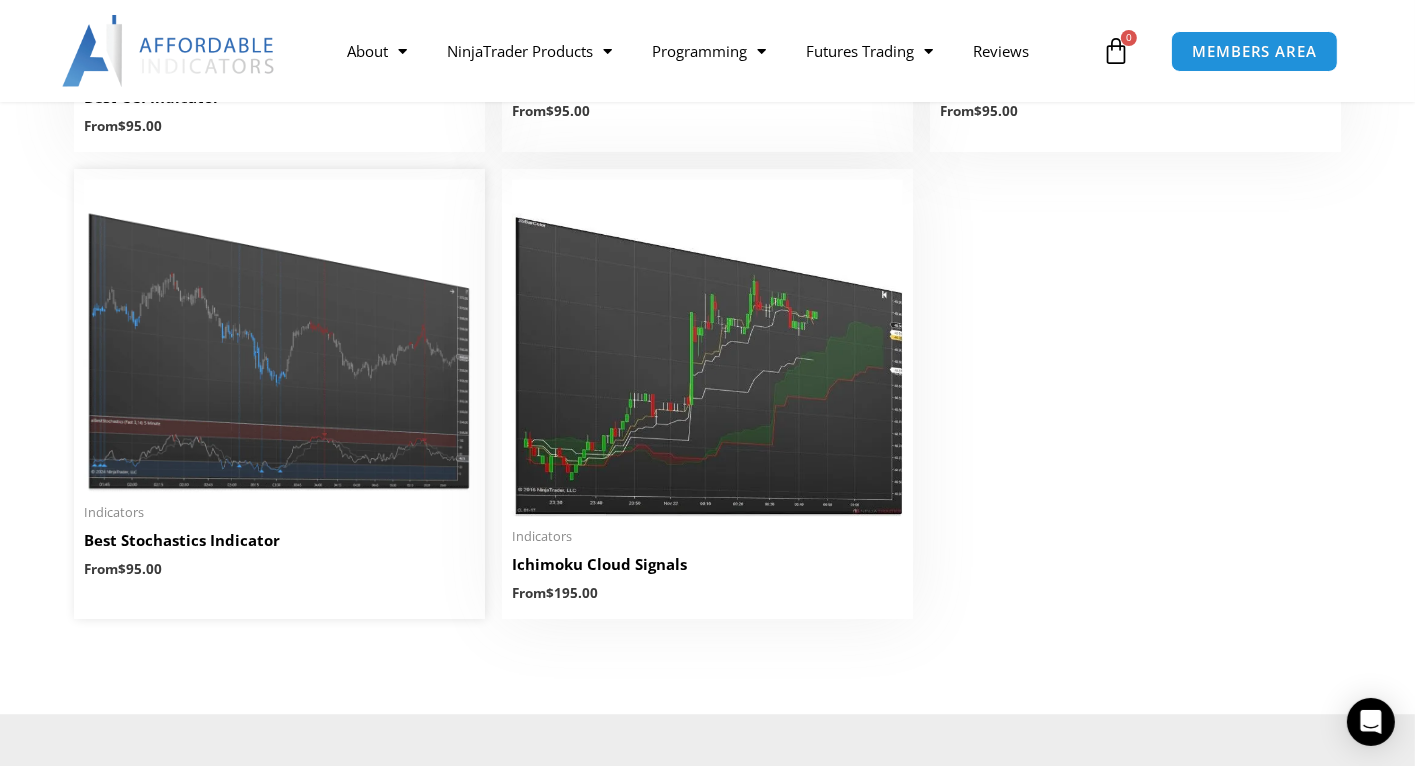 click on "Best Stochastics Indicator" at bounding box center (279, 540) 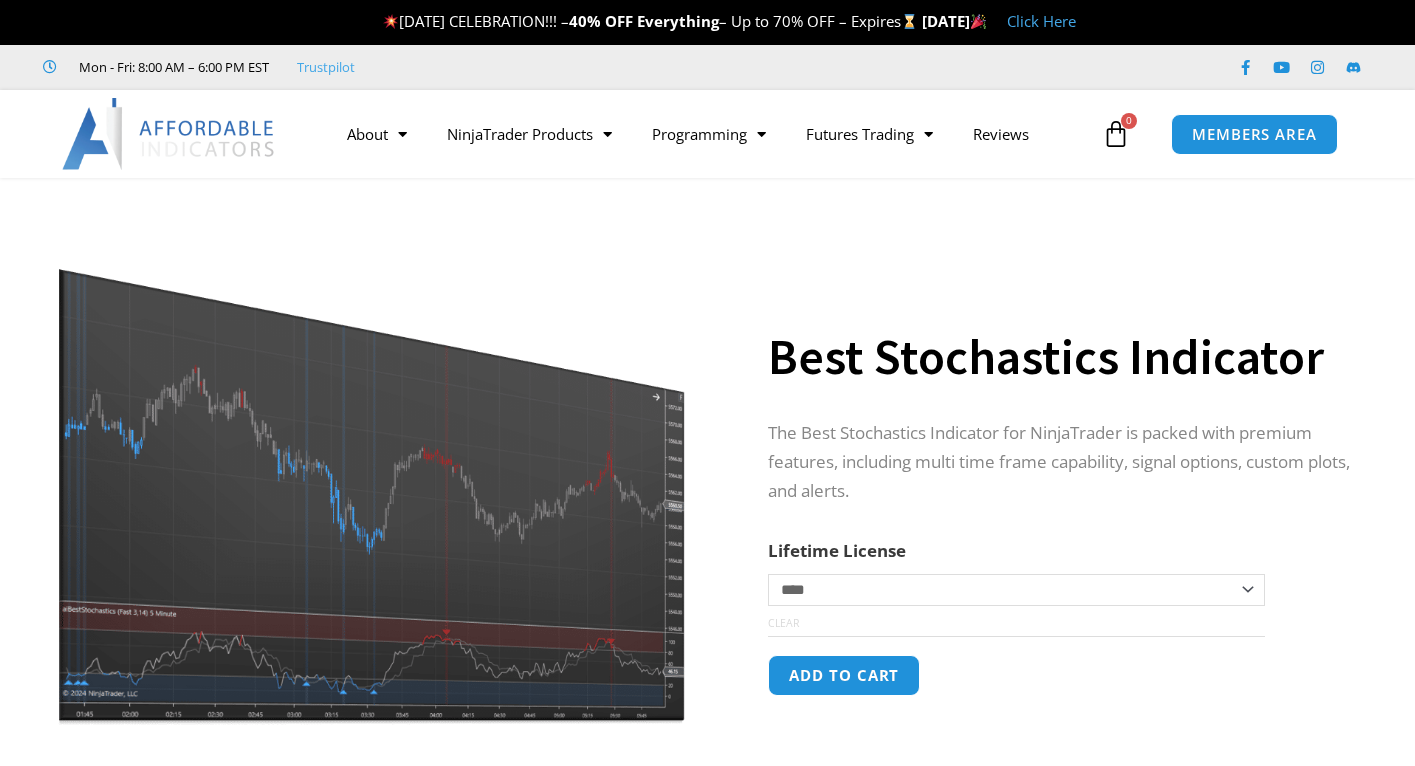 scroll, scrollTop: 0, scrollLeft: 0, axis: both 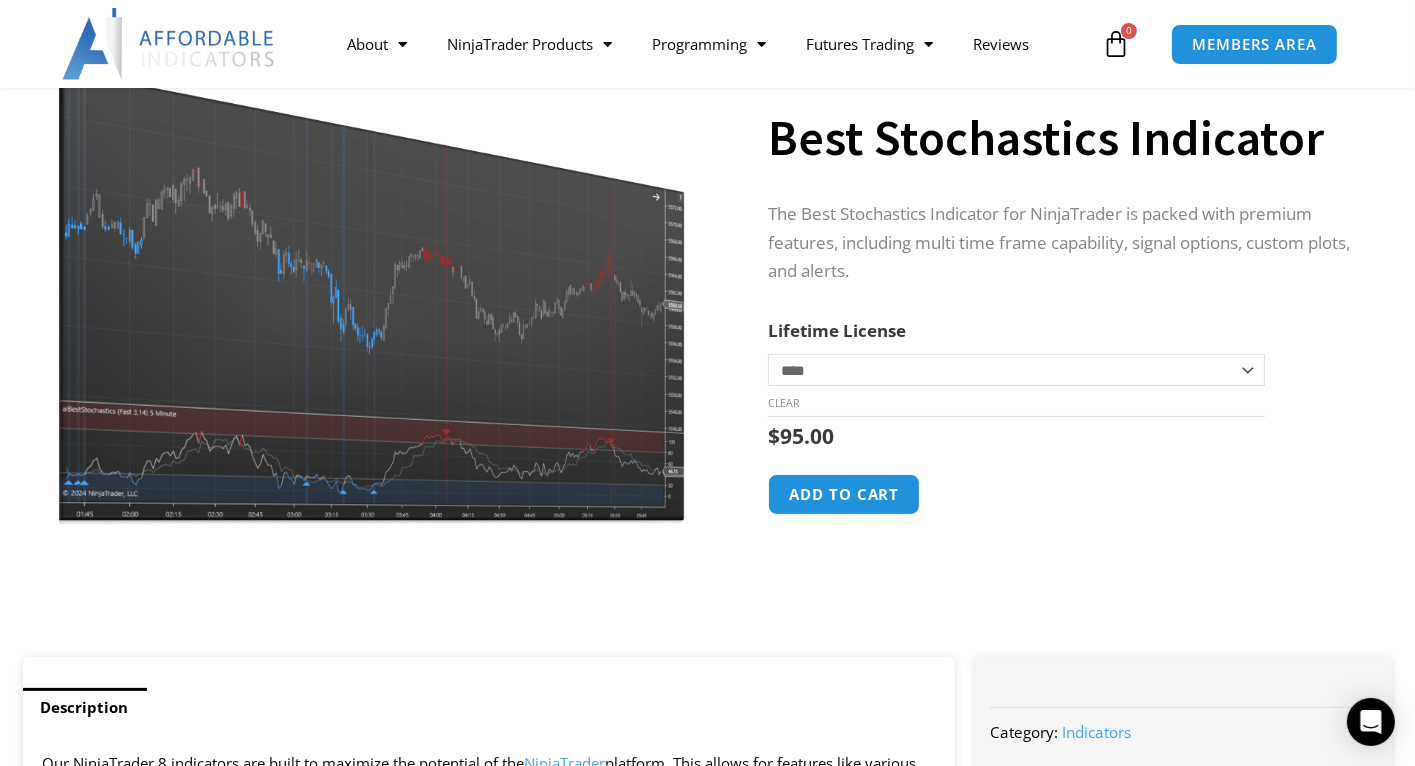 click on "**********" 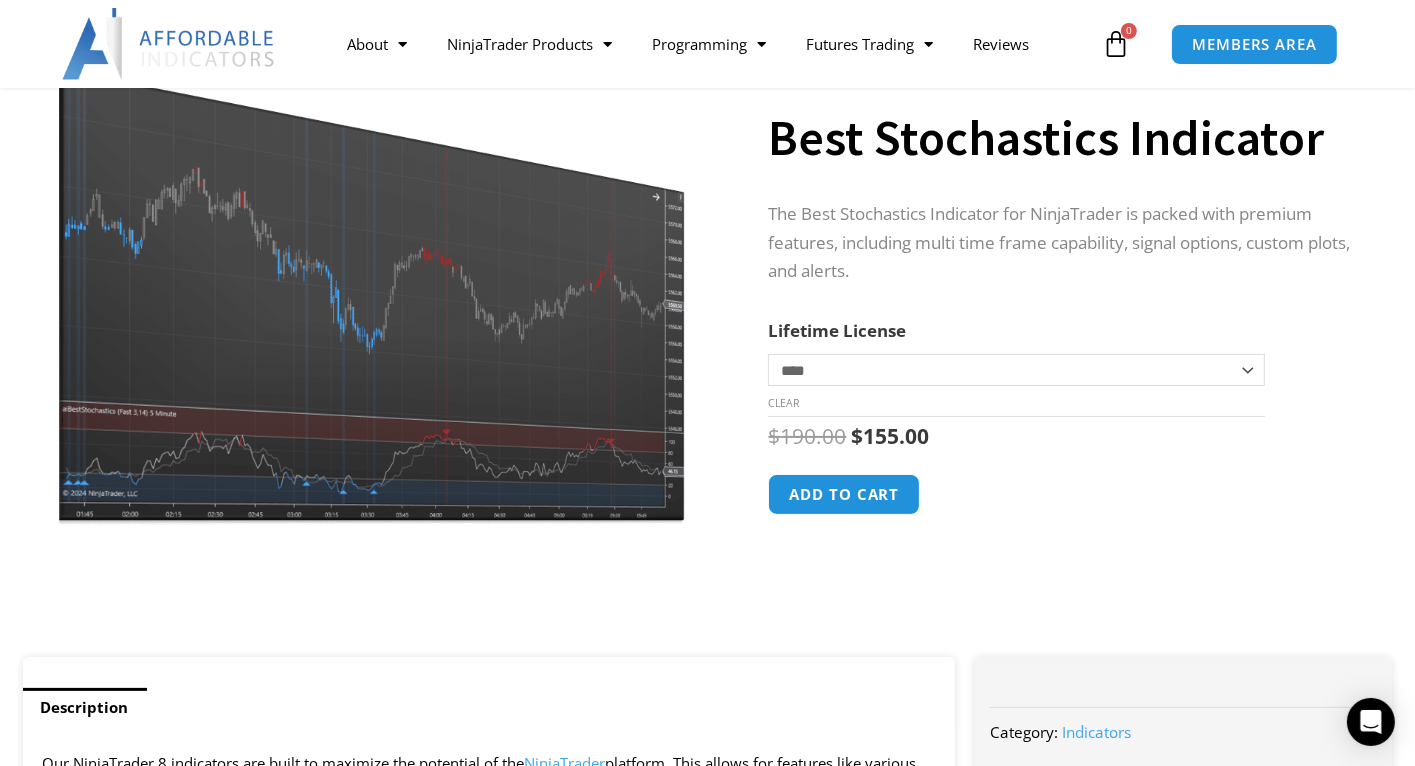 click on "**********" 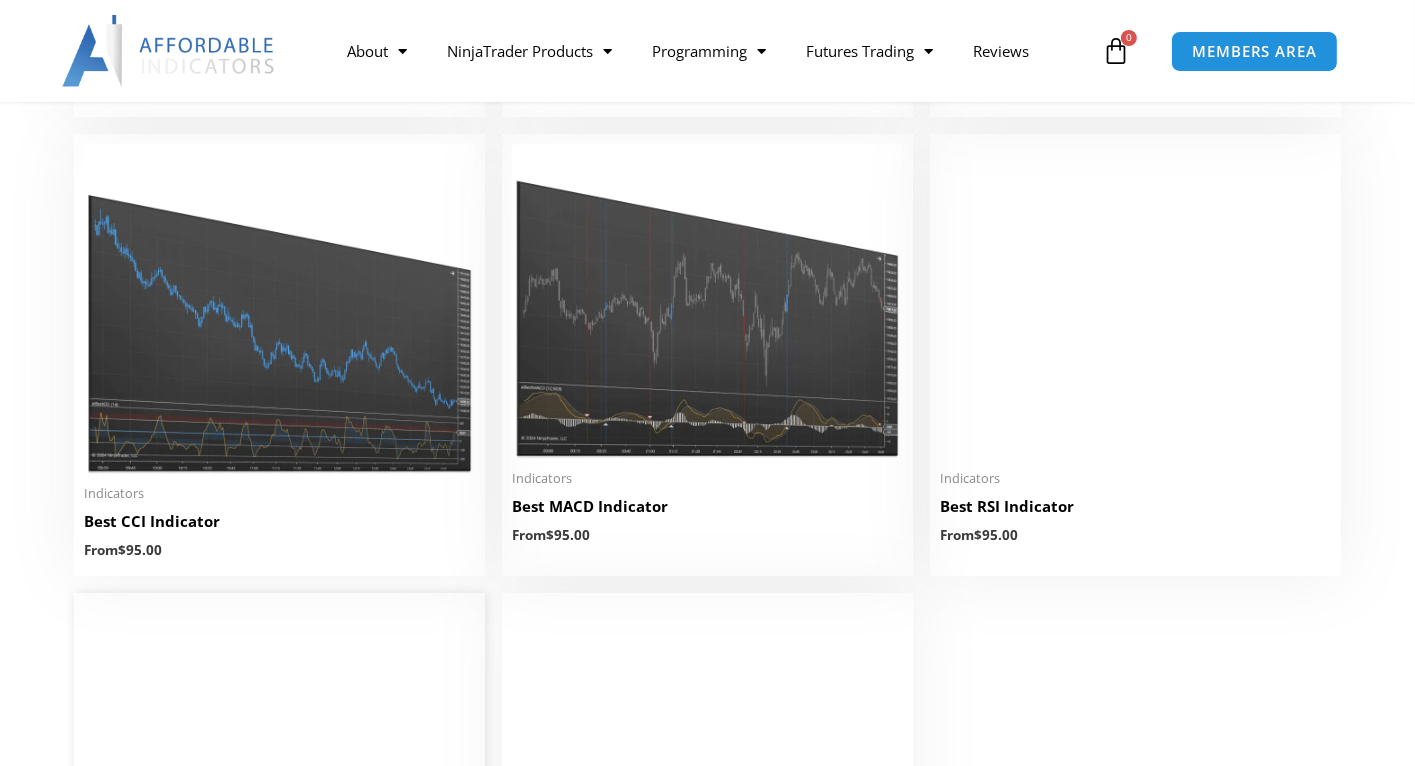 scroll, scrollTop: 0, scrollLeft: 0, axis: both 